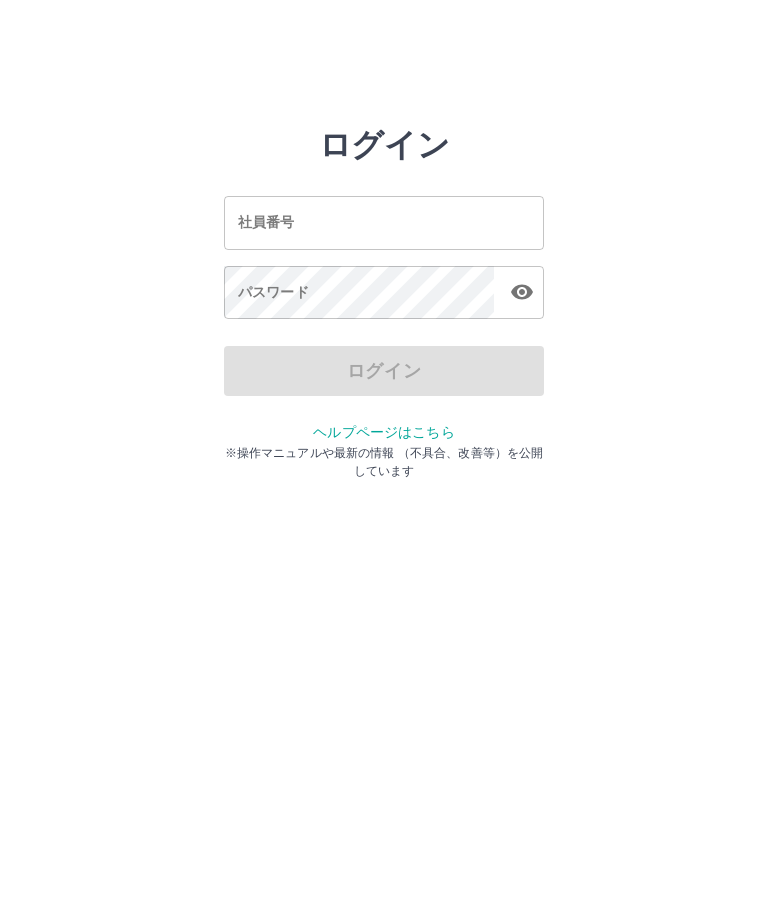 scroll, scrollTop: 0, scrollLeft: 0, axis: both 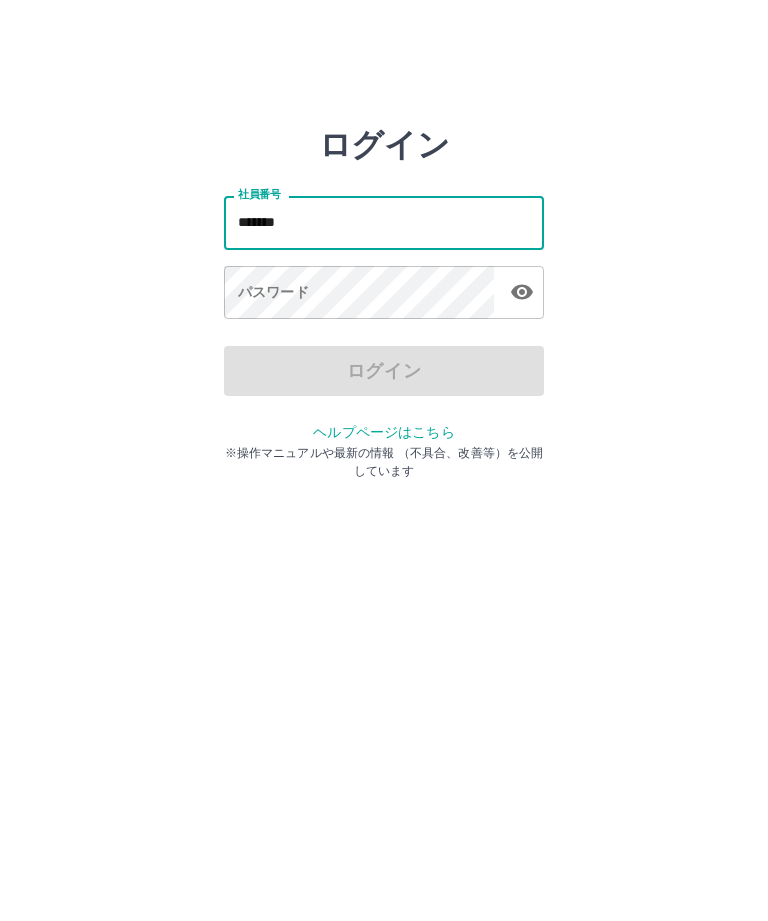 type on "*******" 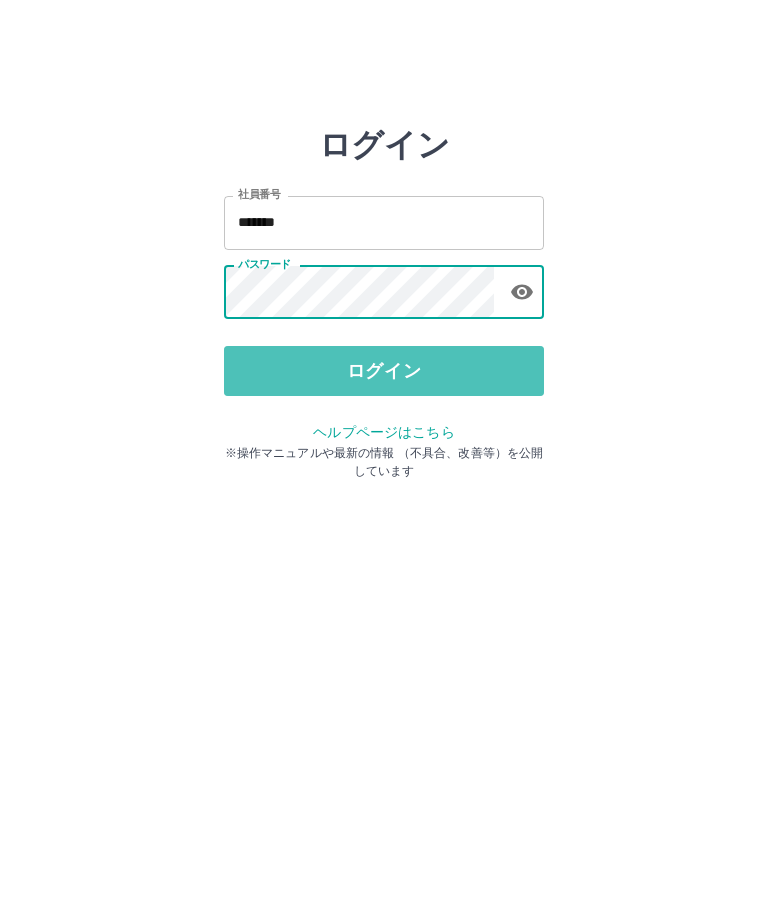 click on "ログイン" at bounding box center (384, 371) 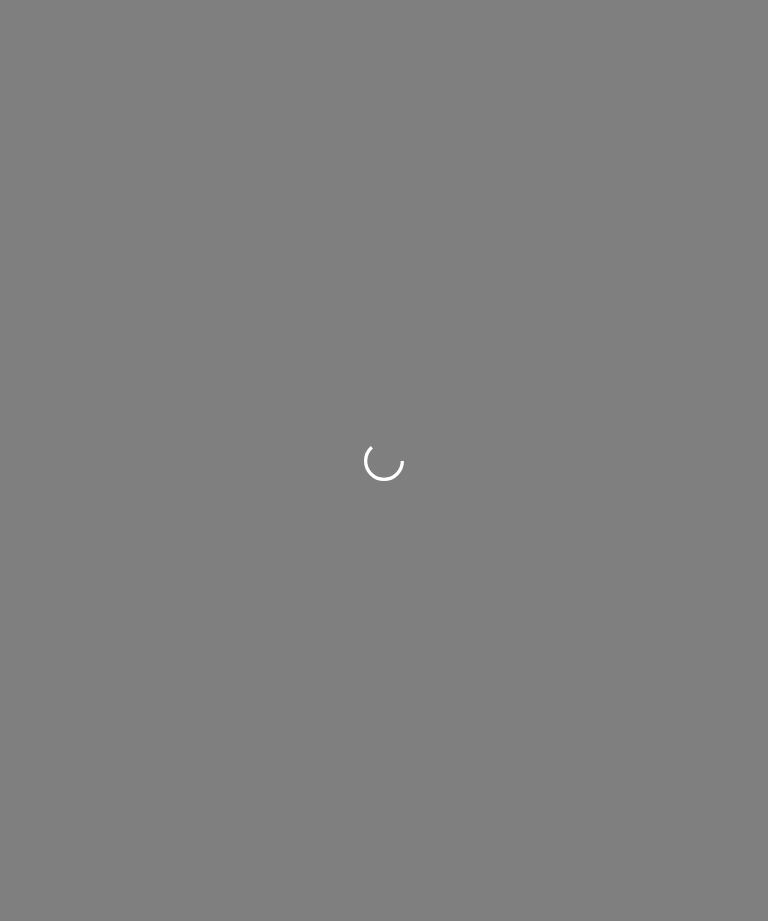 scroll, scrollTop: 0, scrollLeft: 0, axis: both 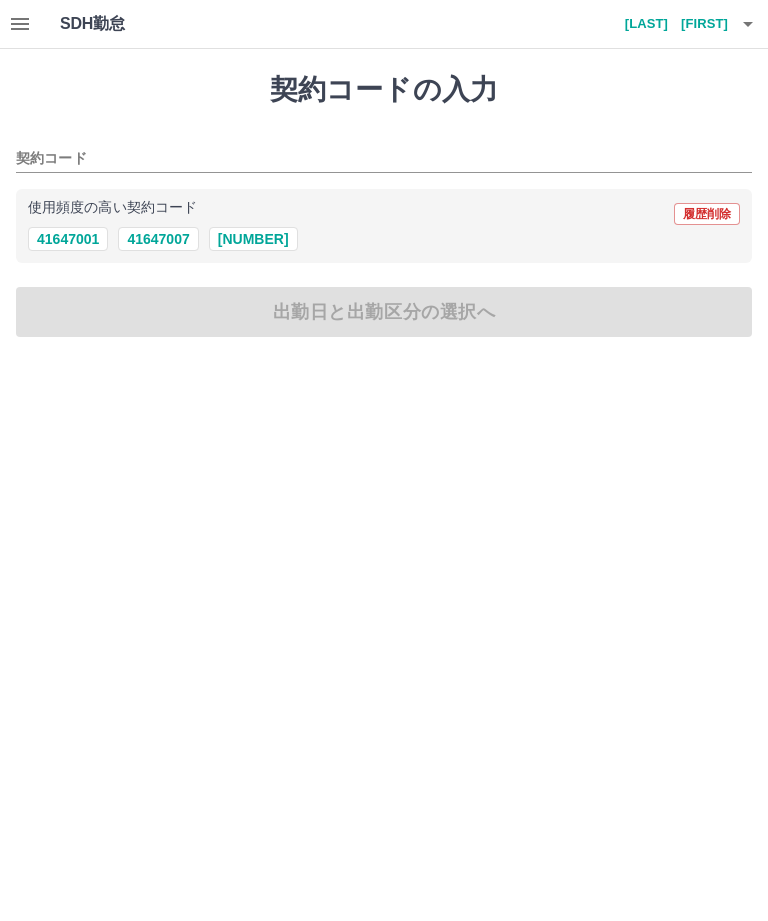 click on "[NUMBER]" at bounding box center (253, 239) 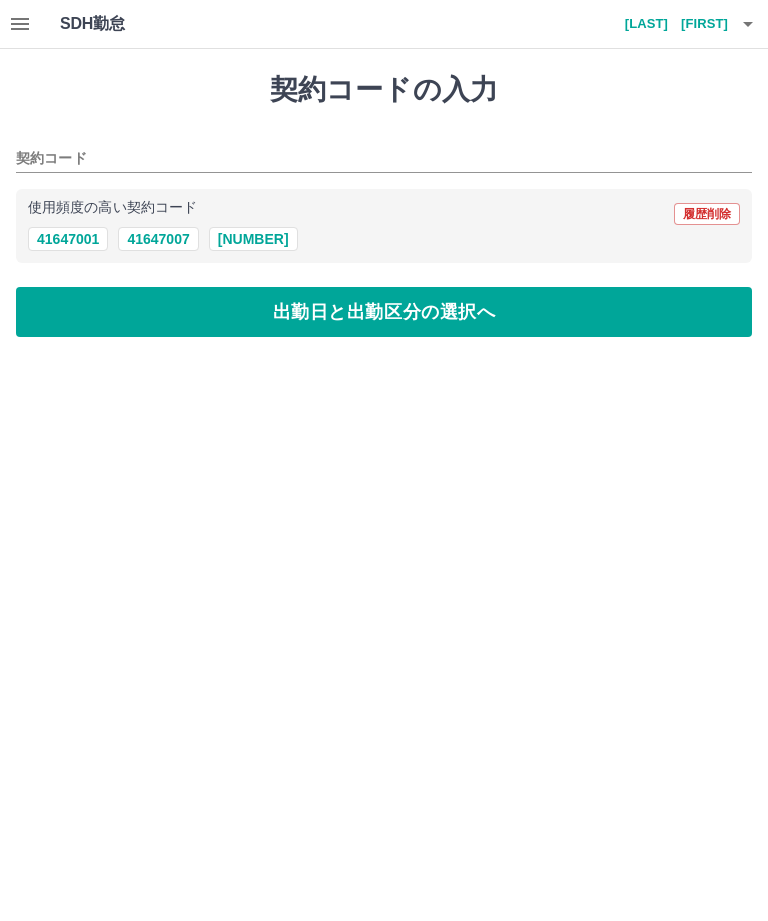 type on "********" 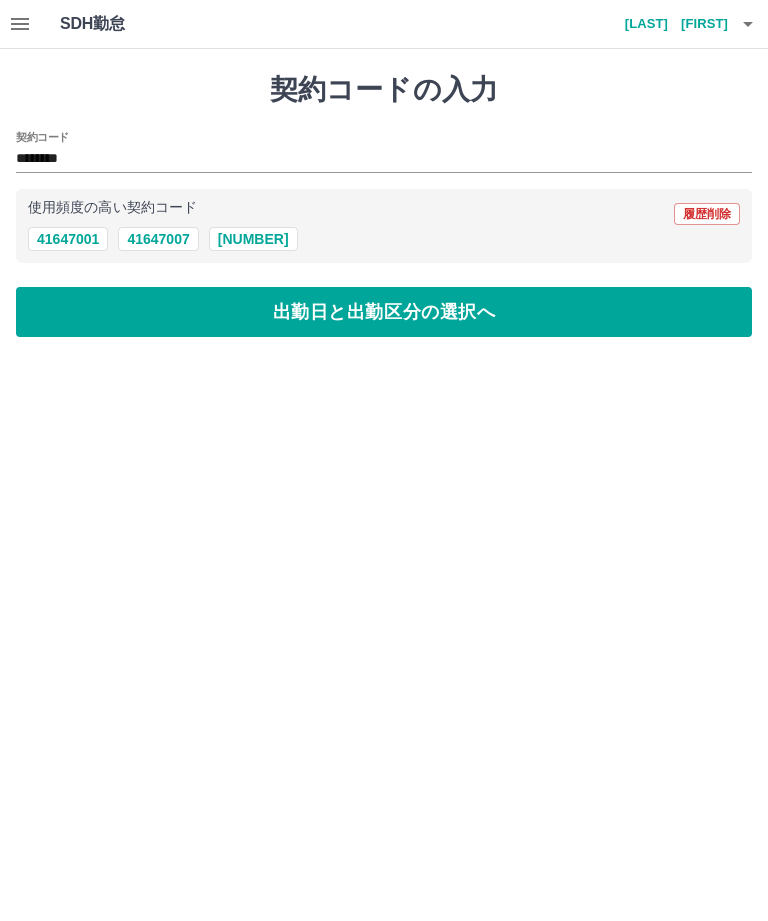 click on "出勤日と出勤区分の選択へ" at bounding box center (384, 312) 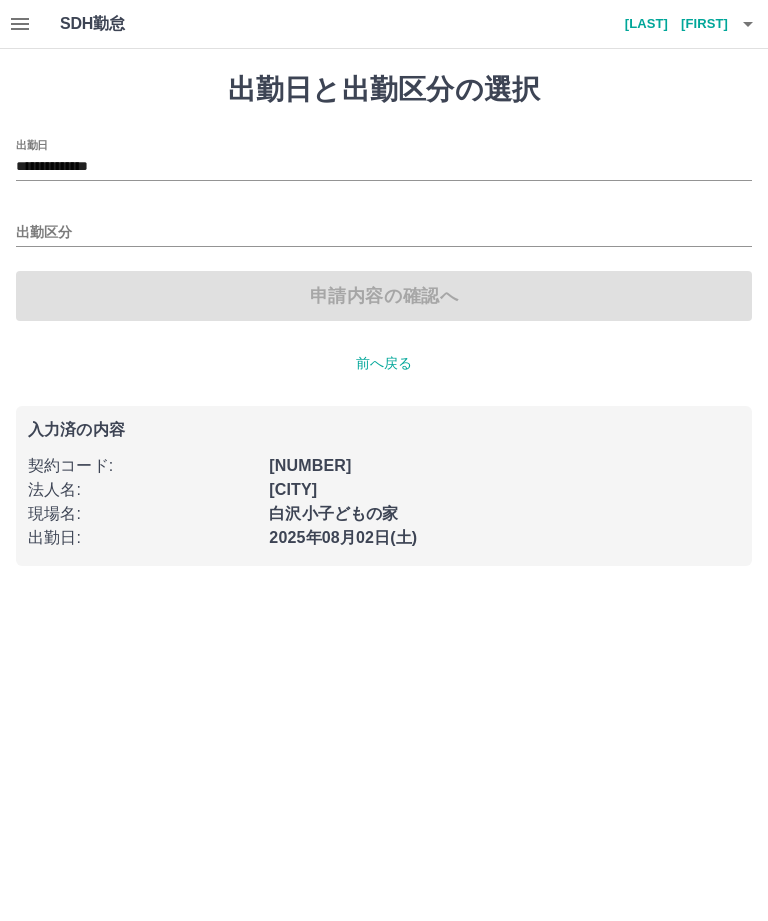 click on "出勤区分" at bounding box center [384, 233] 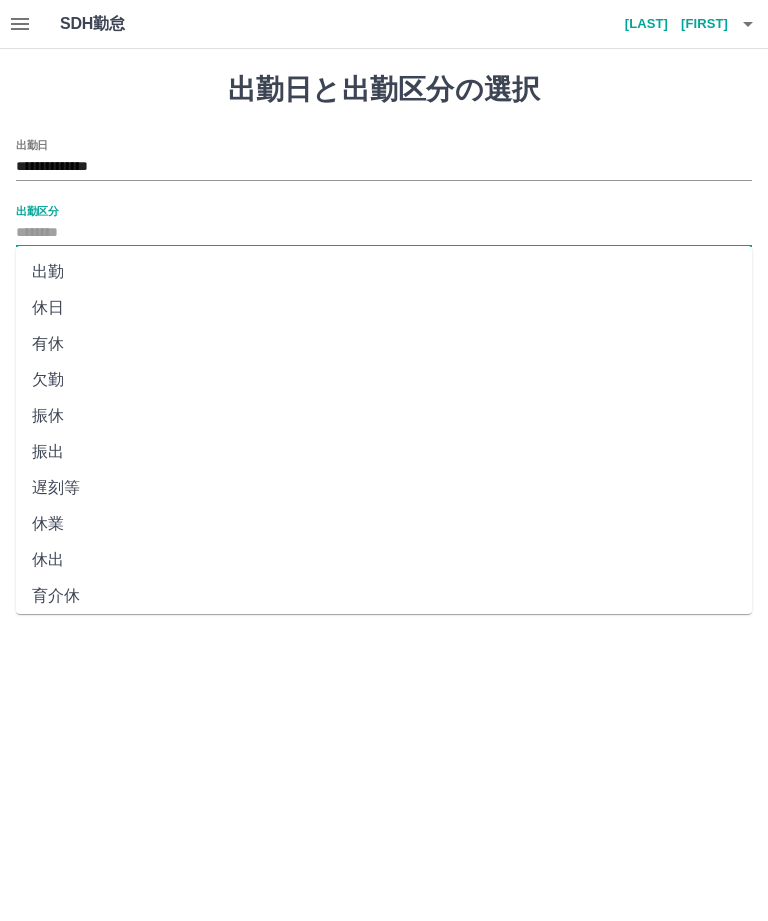 click on "出勤" at bounding box center [384, 272] 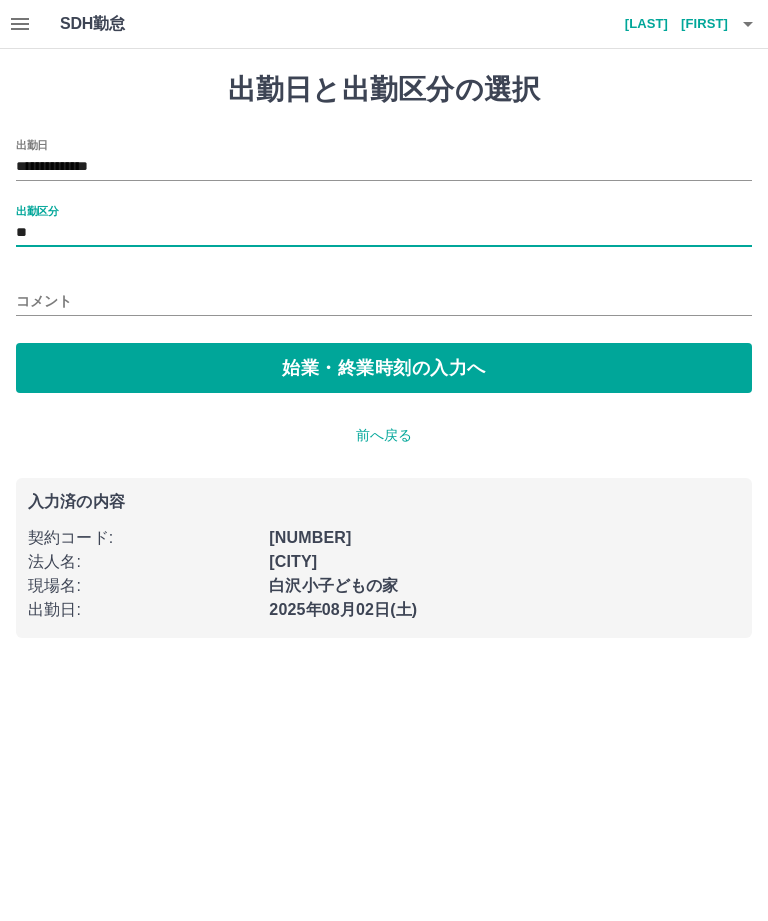 click on "始業・終業時刻の入力へ" at bounding box center (384, 368) 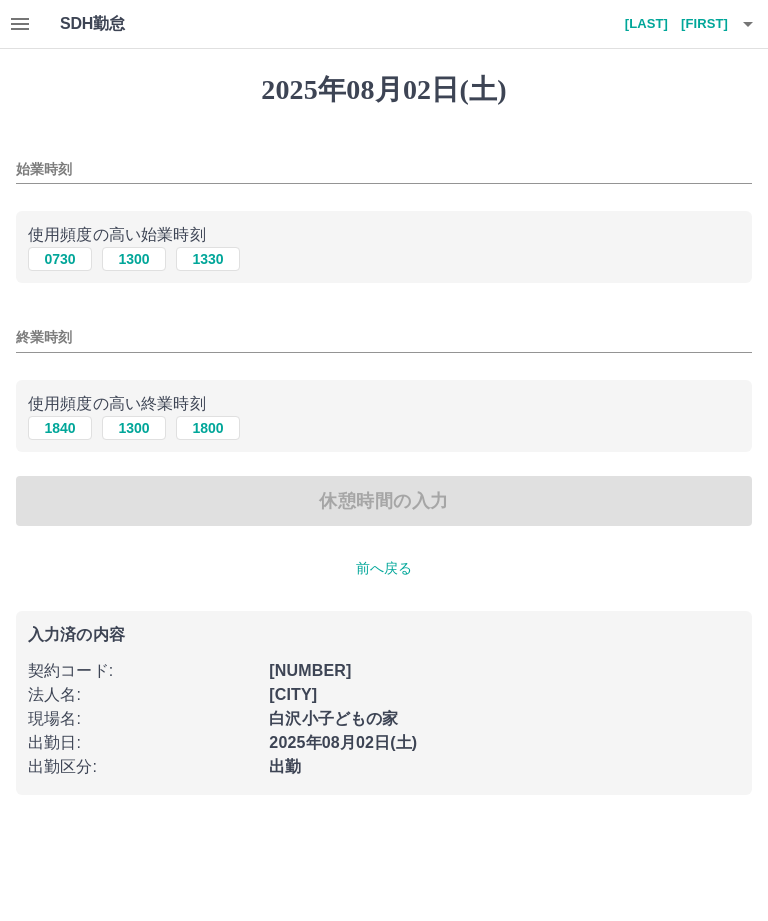 click on "1300" at bounding box center [134, 259] 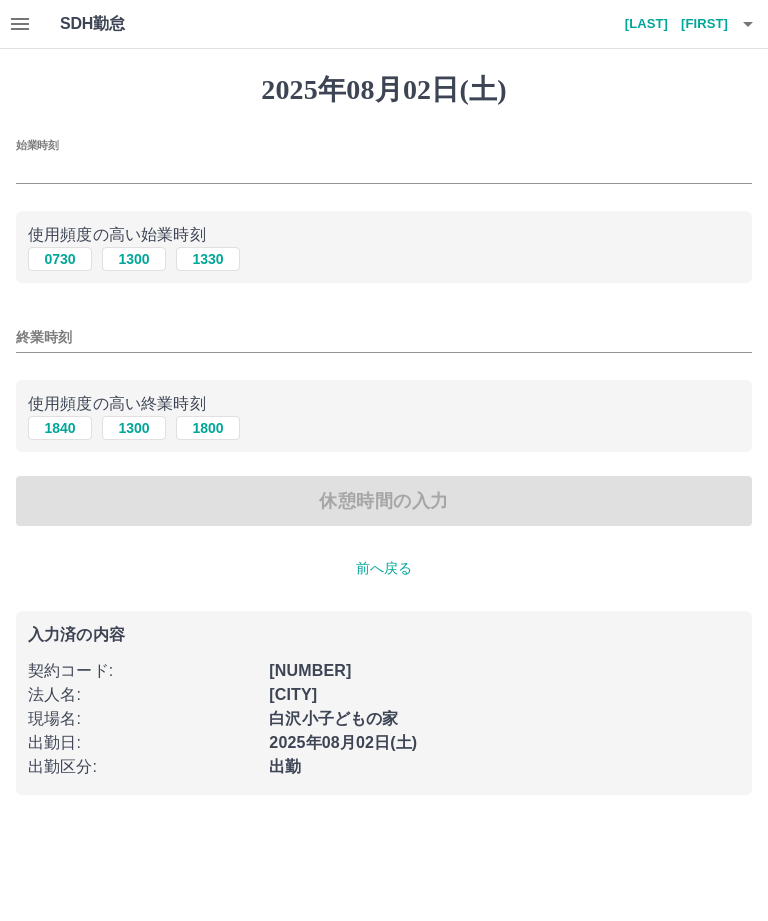 type on "****" 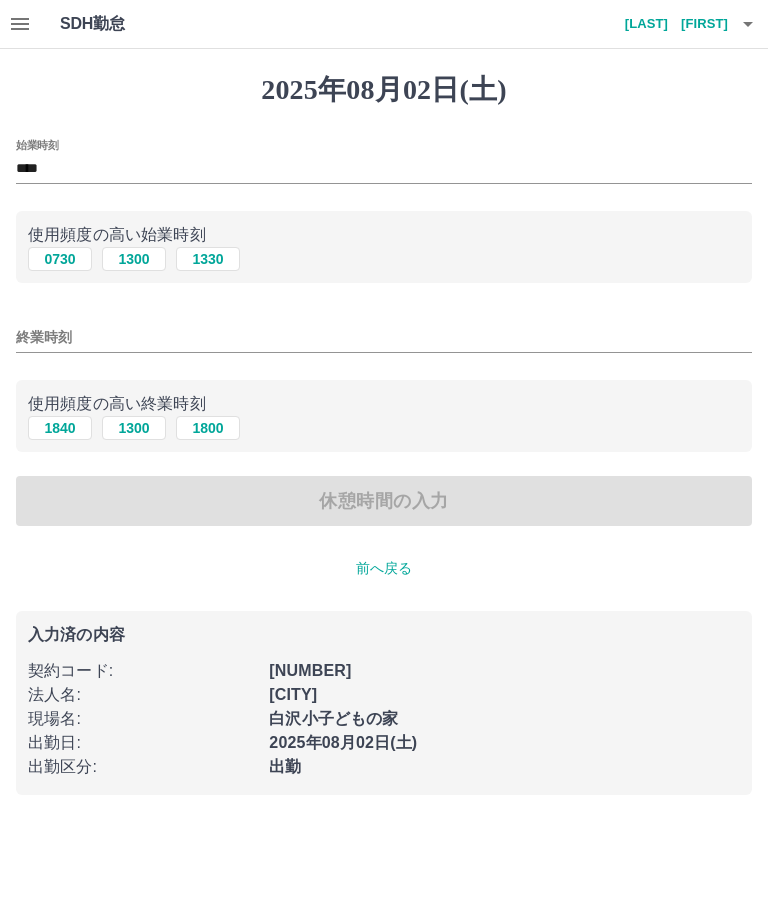 click on "1800" at bounding box center [208, 428] 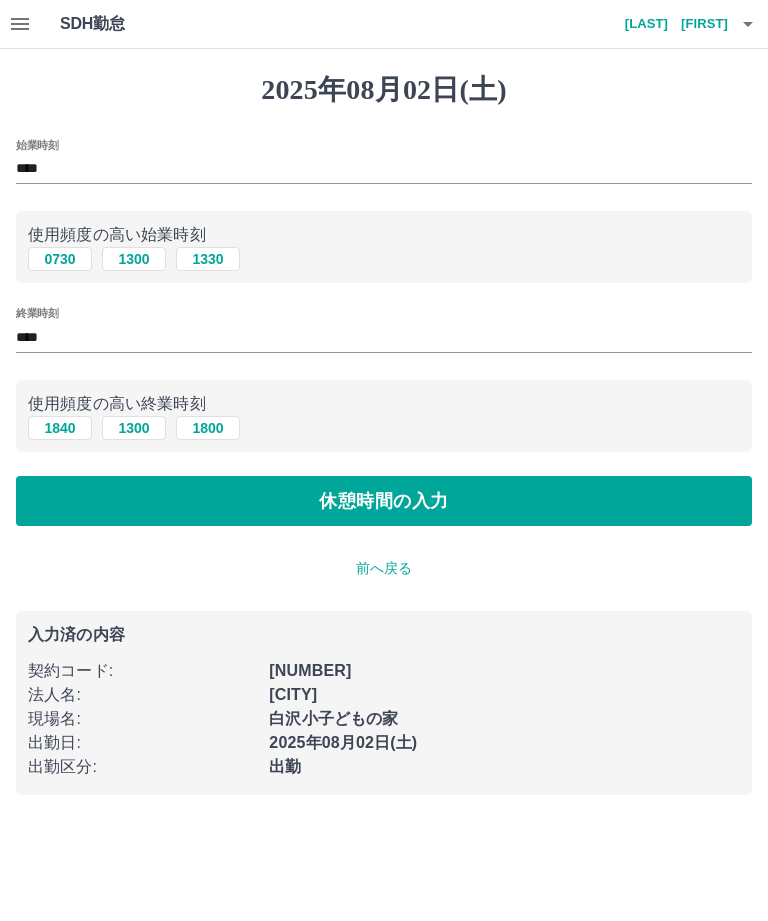 click on "休憩時間の入力" at bounding box center (384, 501) 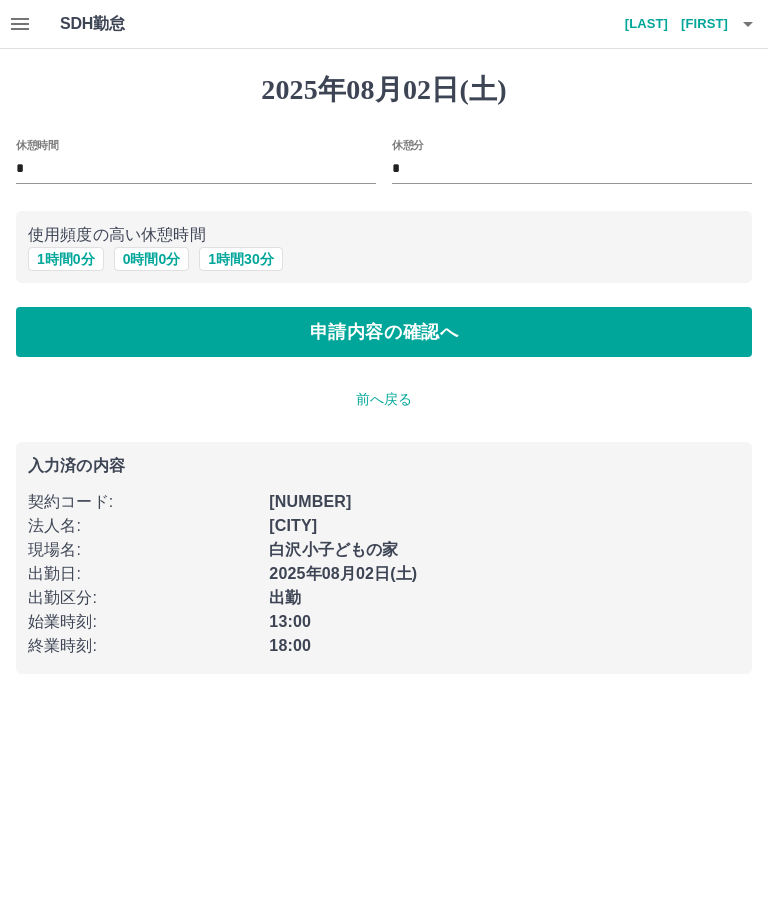 click on "申請内容の確認へ" at bounding box center (384, 332) 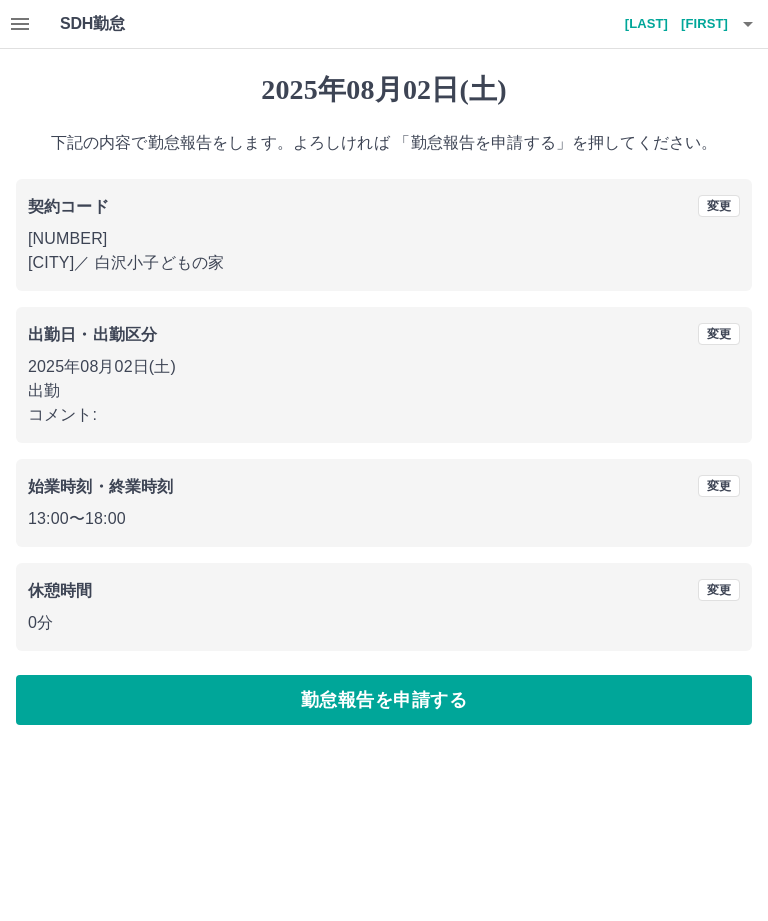 click on "勤怠報告を申請する" at bounding box center [384, 700] 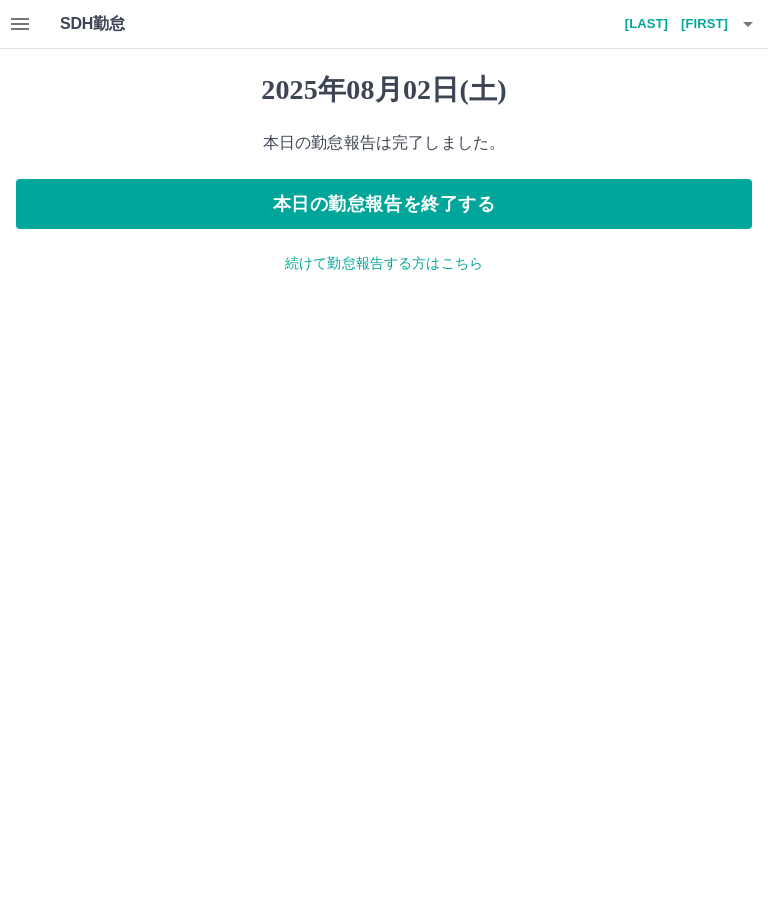 click 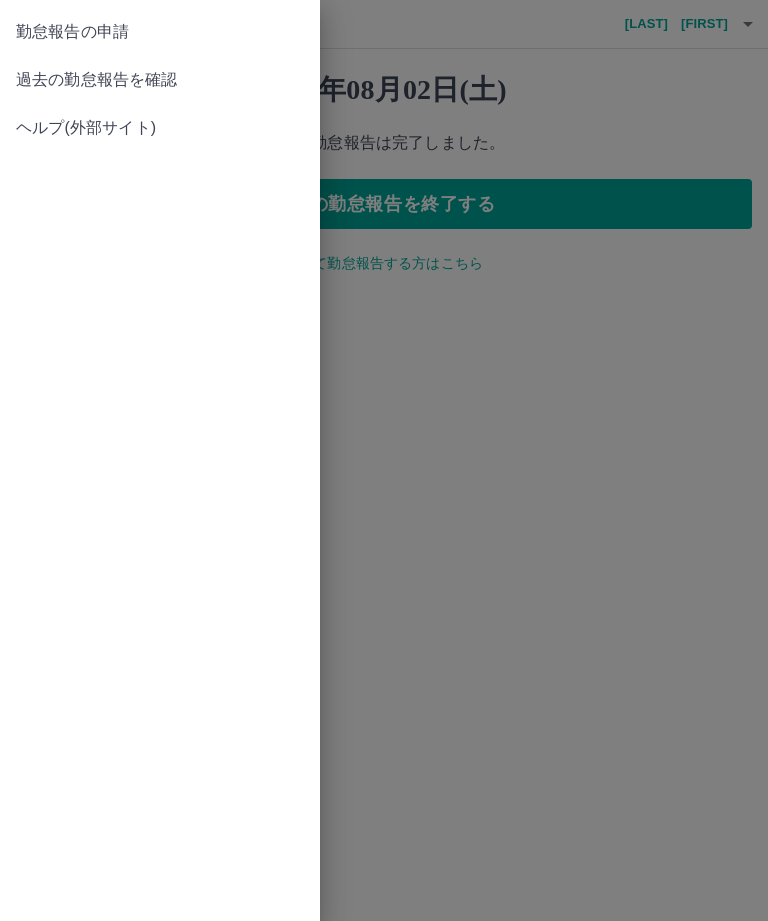 click on "勤怠報告の申請" at bounding box center [160, 32] 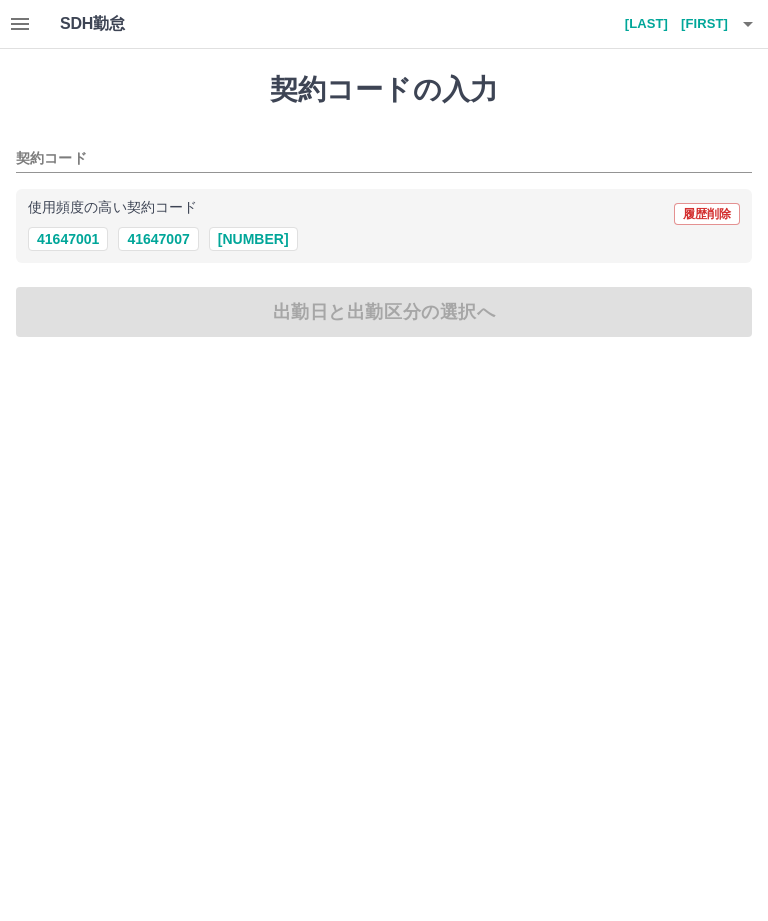 click on "41647002" at bounding box center (253, 239) 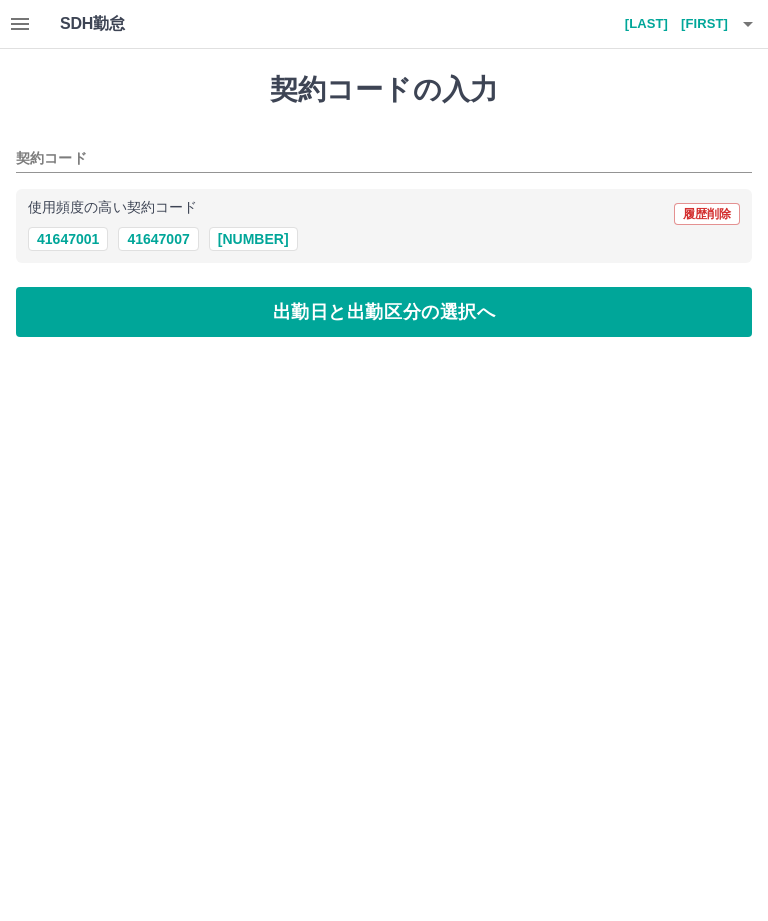 type on "********" 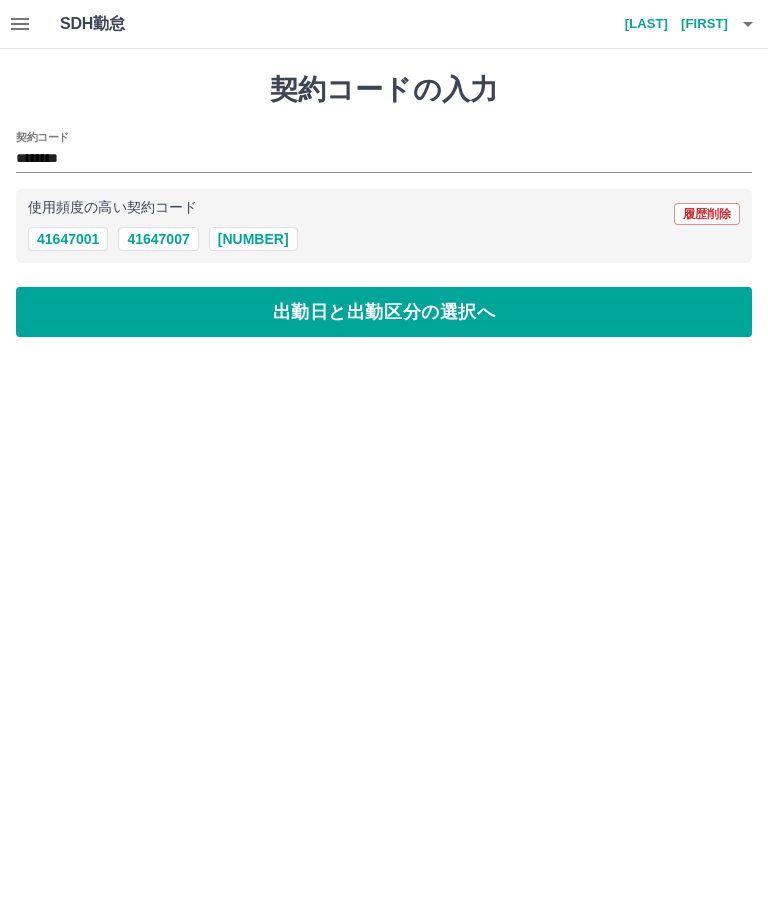 click on "出勤日と出勤区分の選択へ" at bounding box center (384, 312) 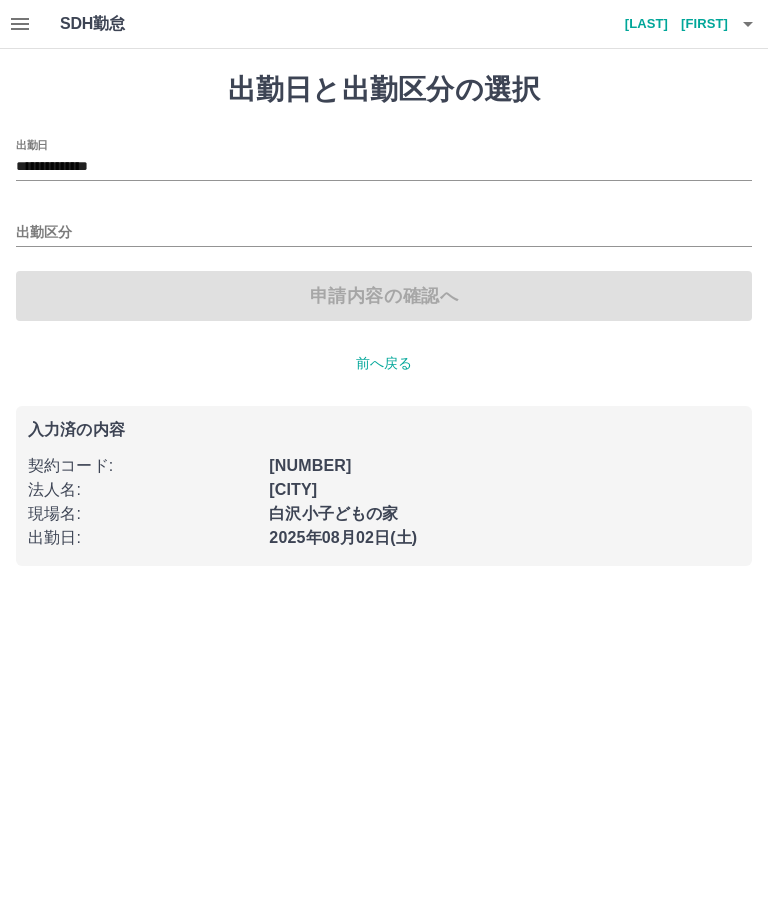 click on "**********" at bounding box center (384, 167) 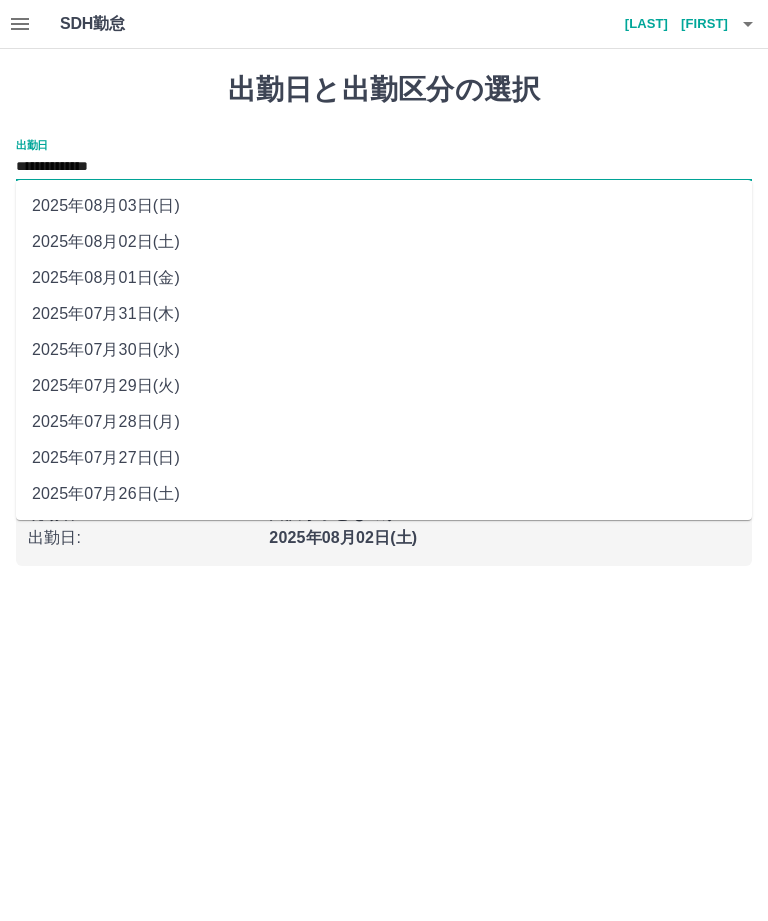 click on "2025年08月03日(日)" at bounding box center [384, 206] 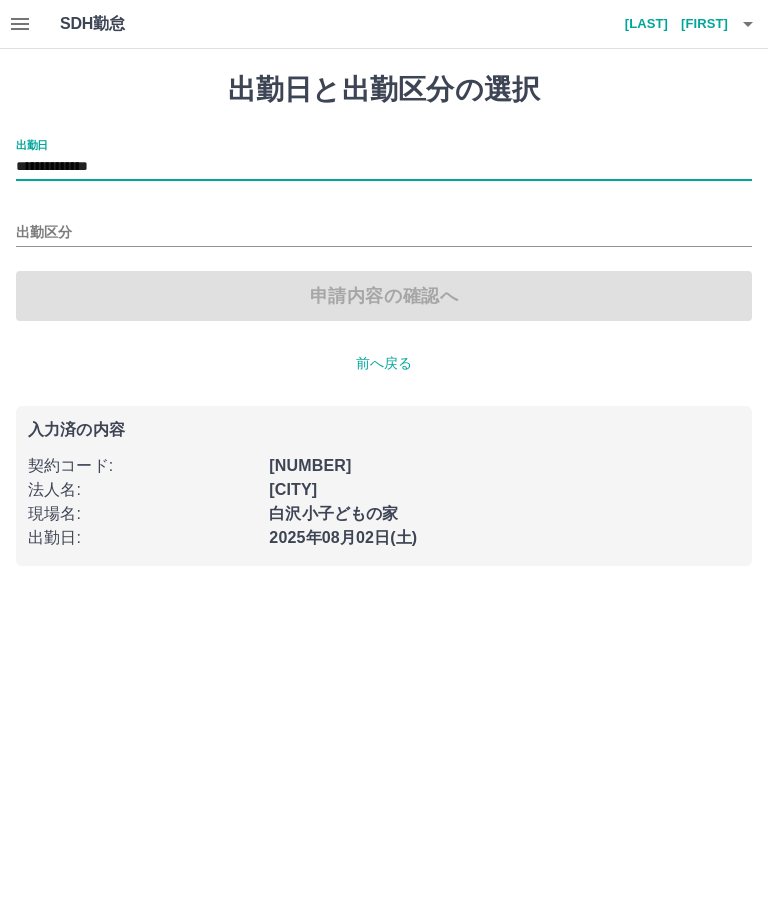 click on "出勤区分" at bounding box center [384, 233] 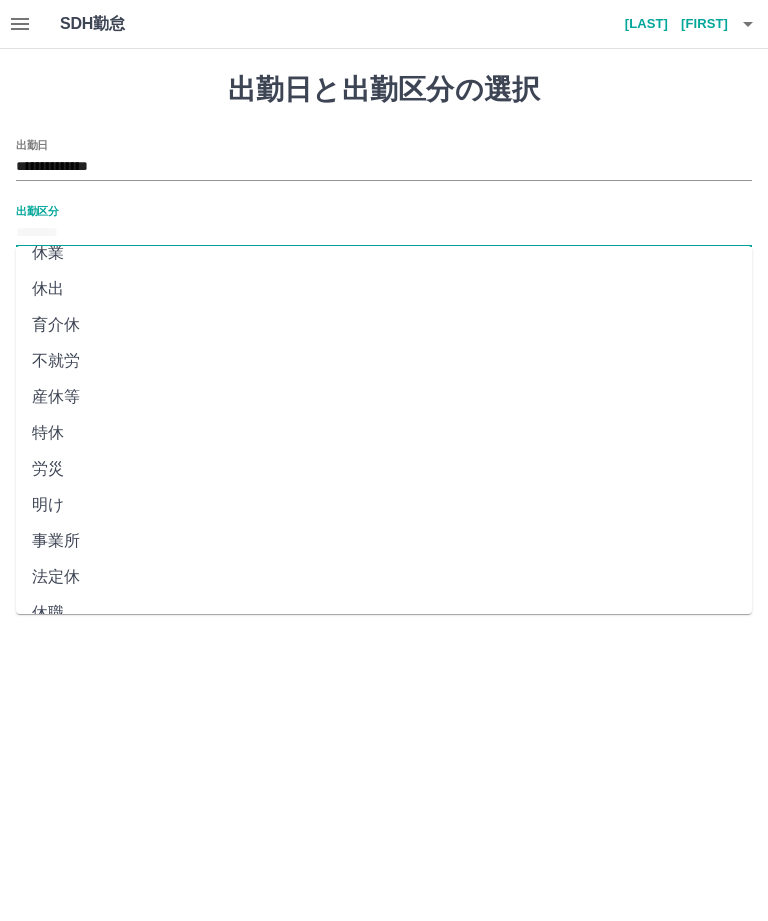 scroll, scrollTop: 270, scrollLeft: 0, axis: vertical 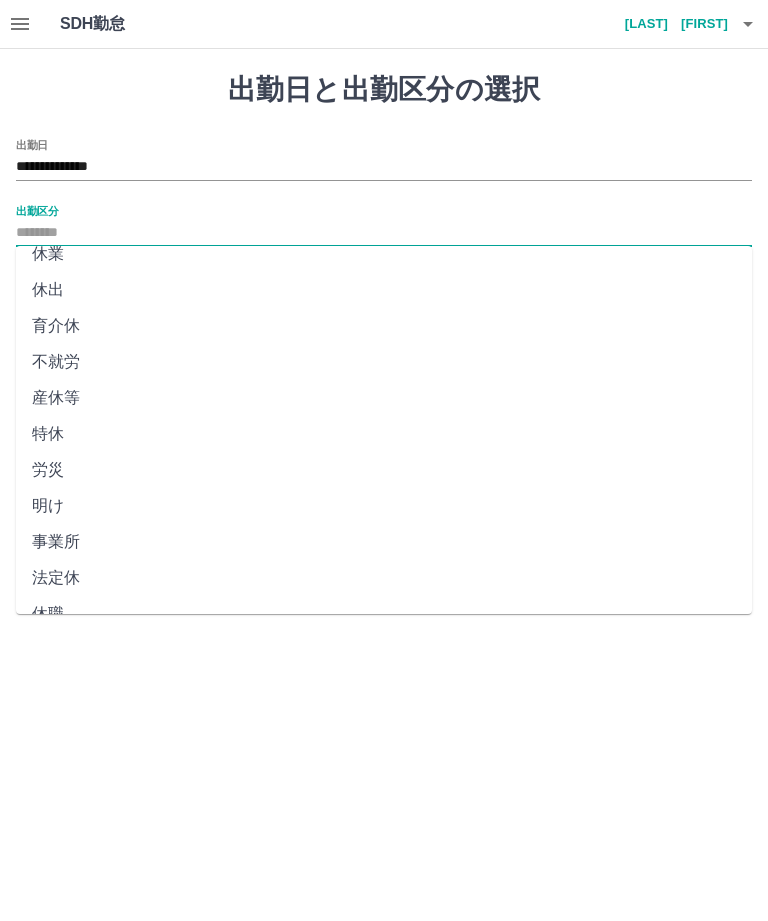 click on "法定休" at bounding box center (384, 578) 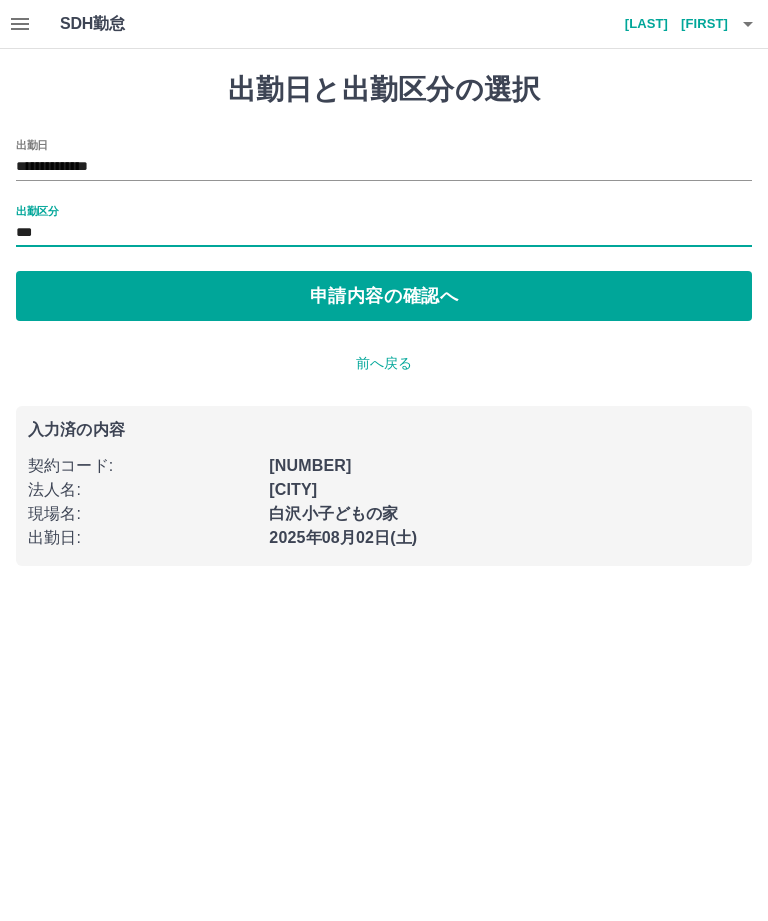 click on "申請内容の確認へ" at bounding box center [384, 296] 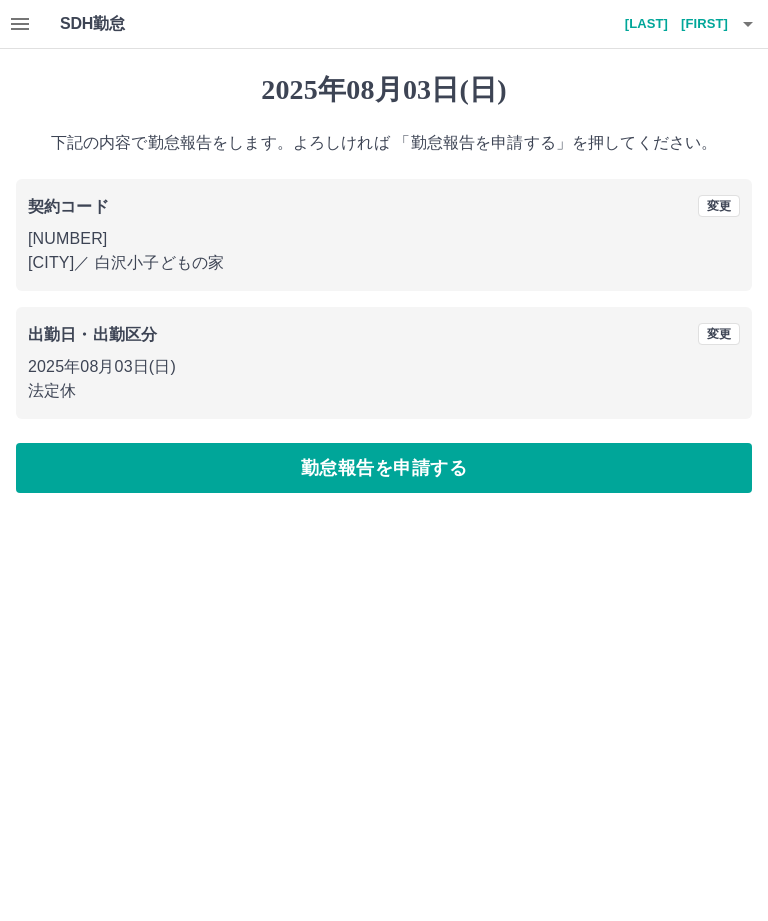 click on "勤怠報告を申請する" at bounding box center (384, 468) 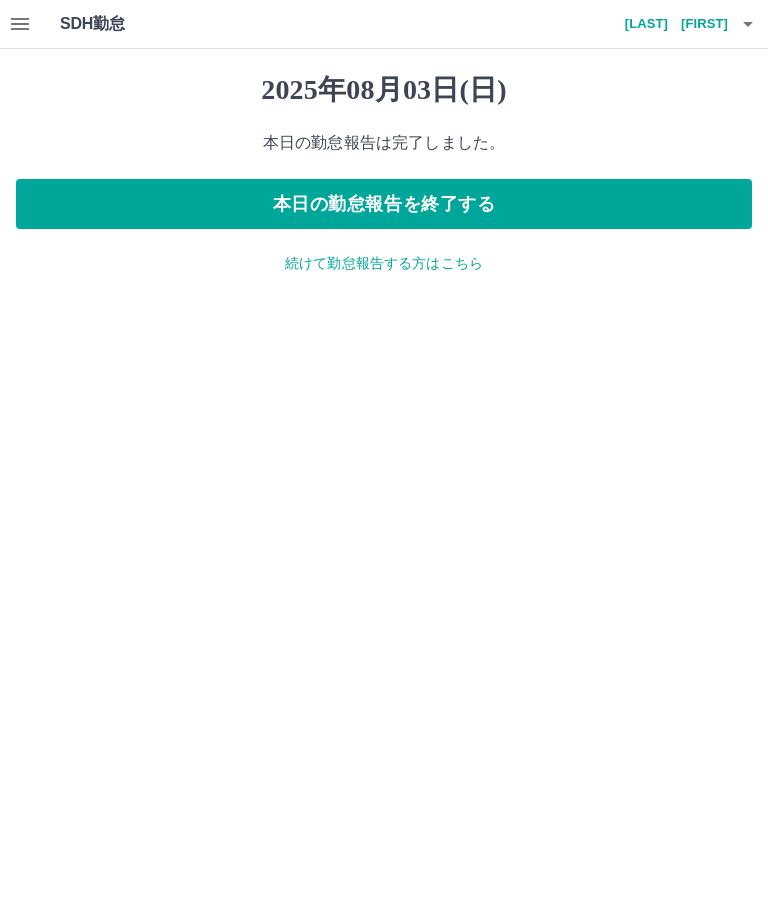 click on "本日の勤怠報告を終了する" at bounding box center [384, 204] 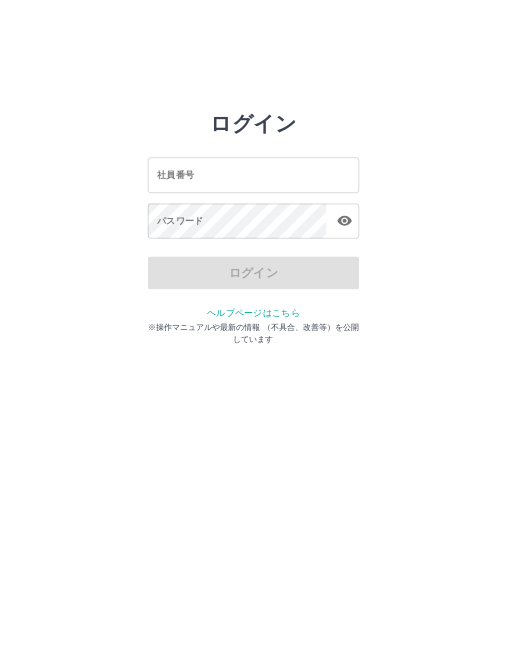 scroll, scrollTop: 0, scrollLeft: 0, axis: both 